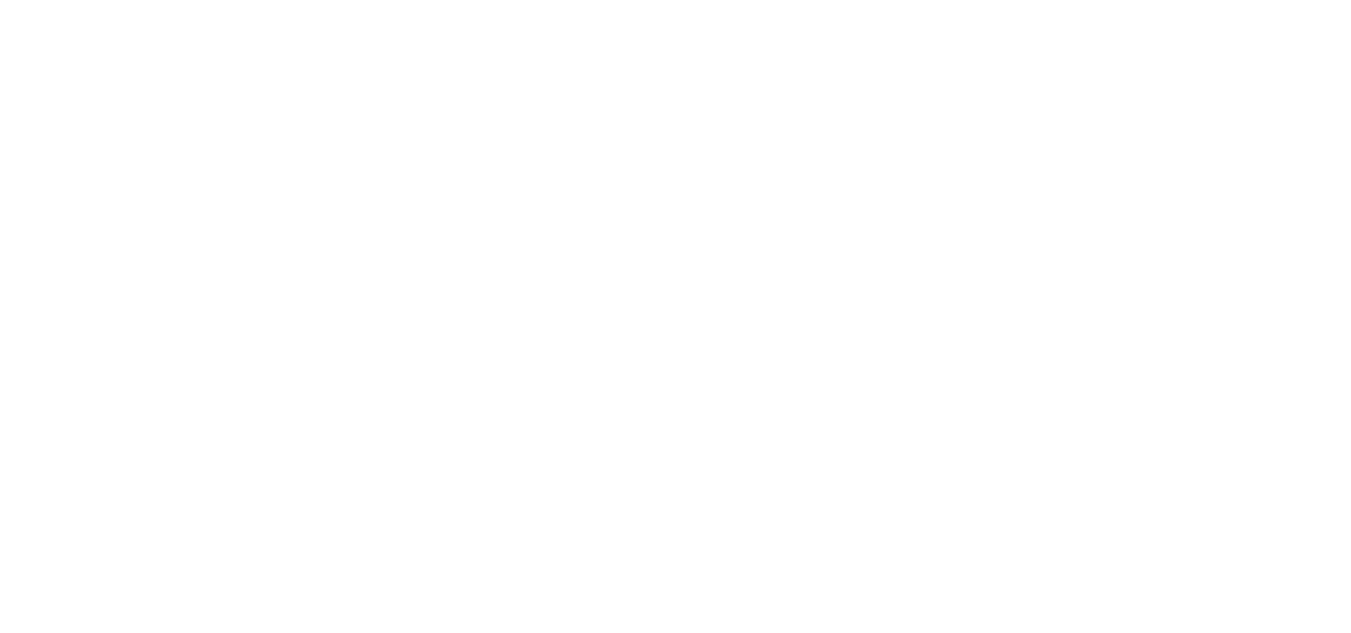scroll, scrollTop: 0, scrollLeft: 0, axis: both 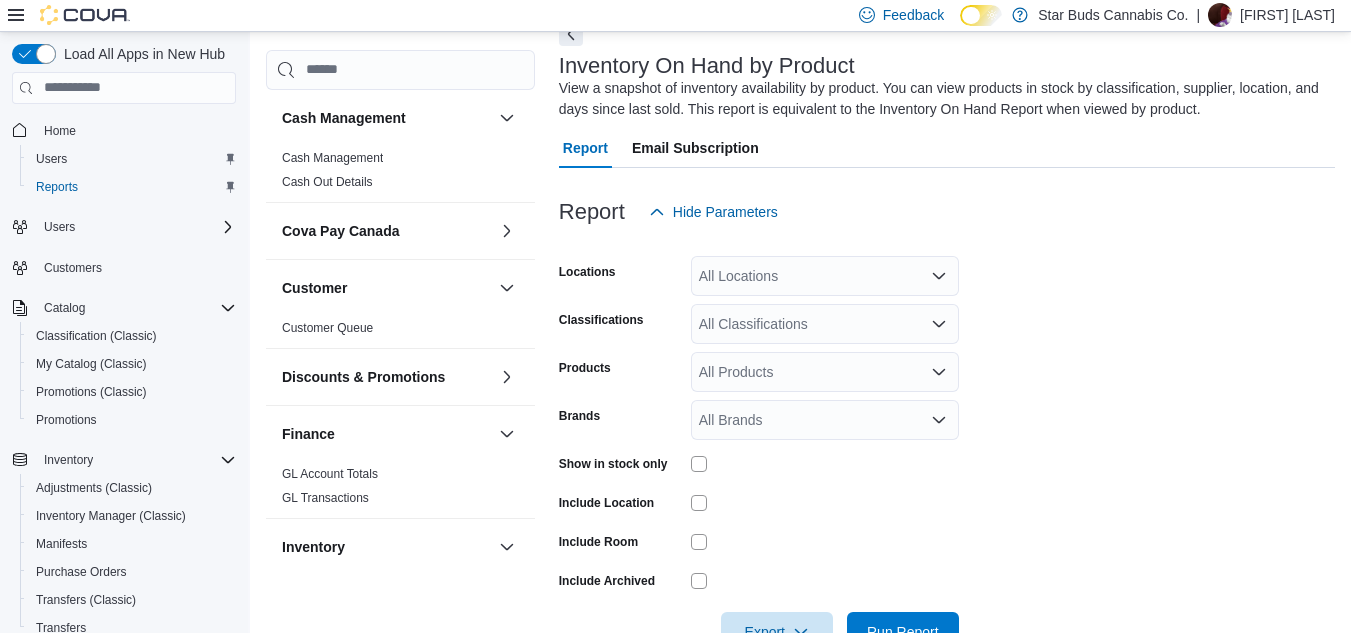 click on "Home" at bounding box center (124, 130) 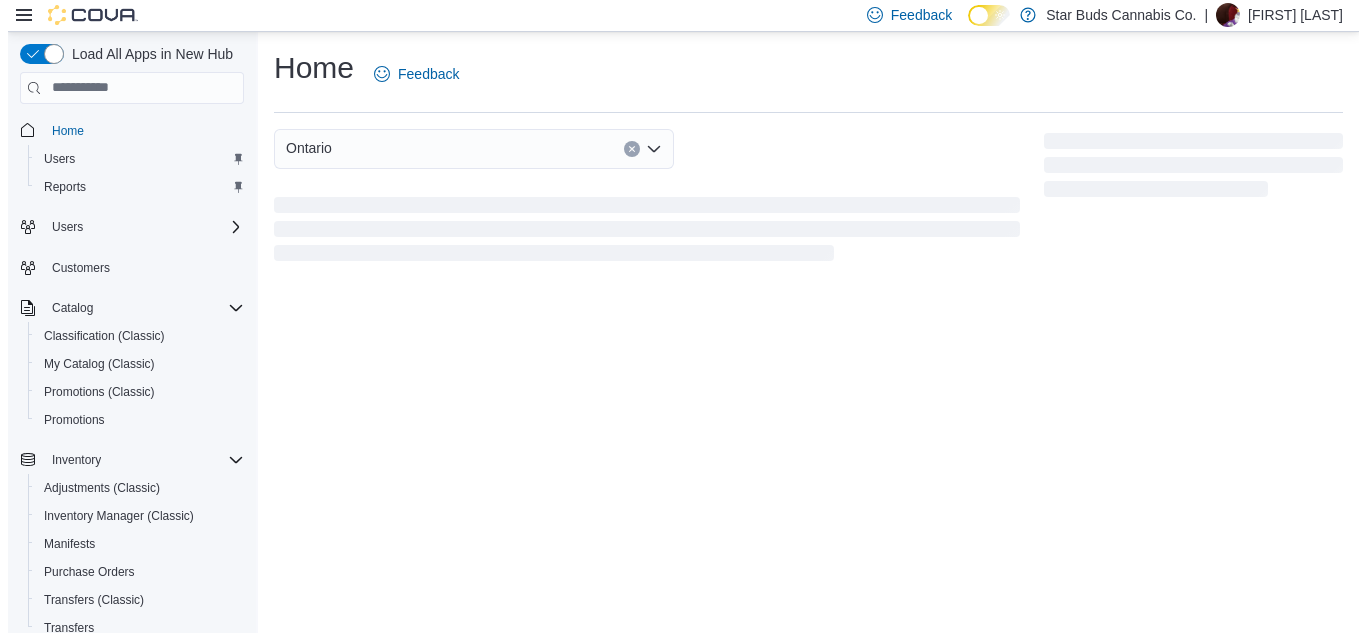 scroll, scrollTop: 0, scrollLeft: 0, axis: both 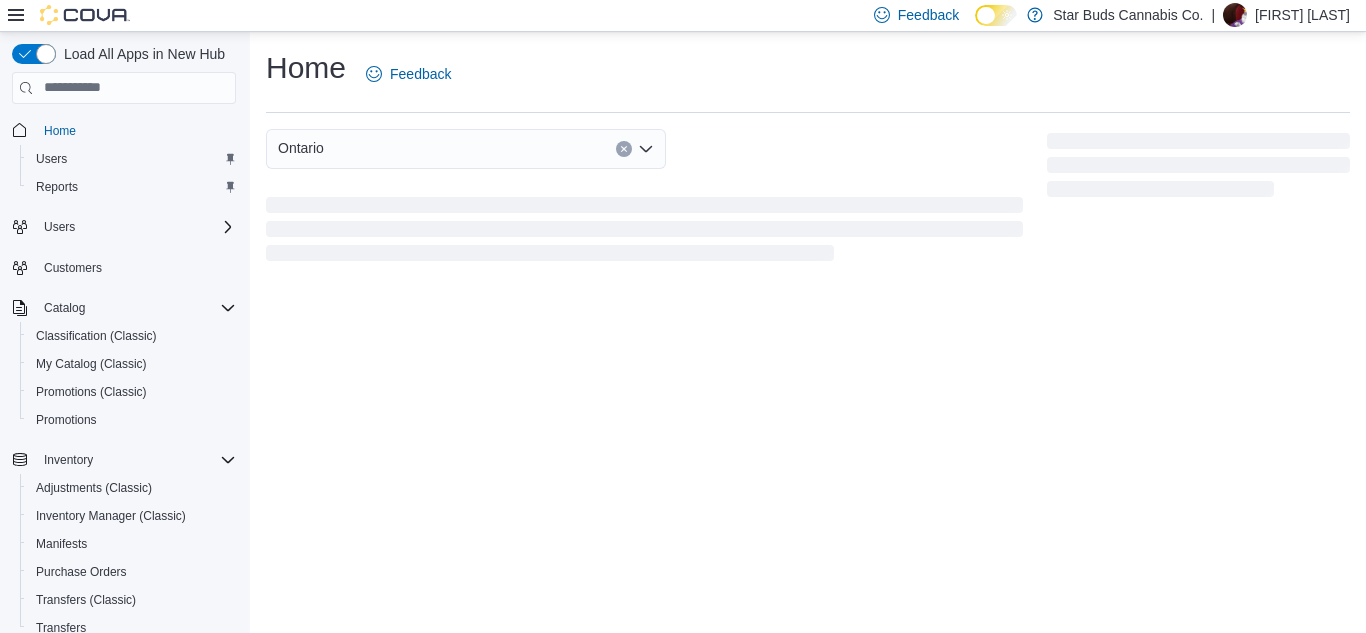 type 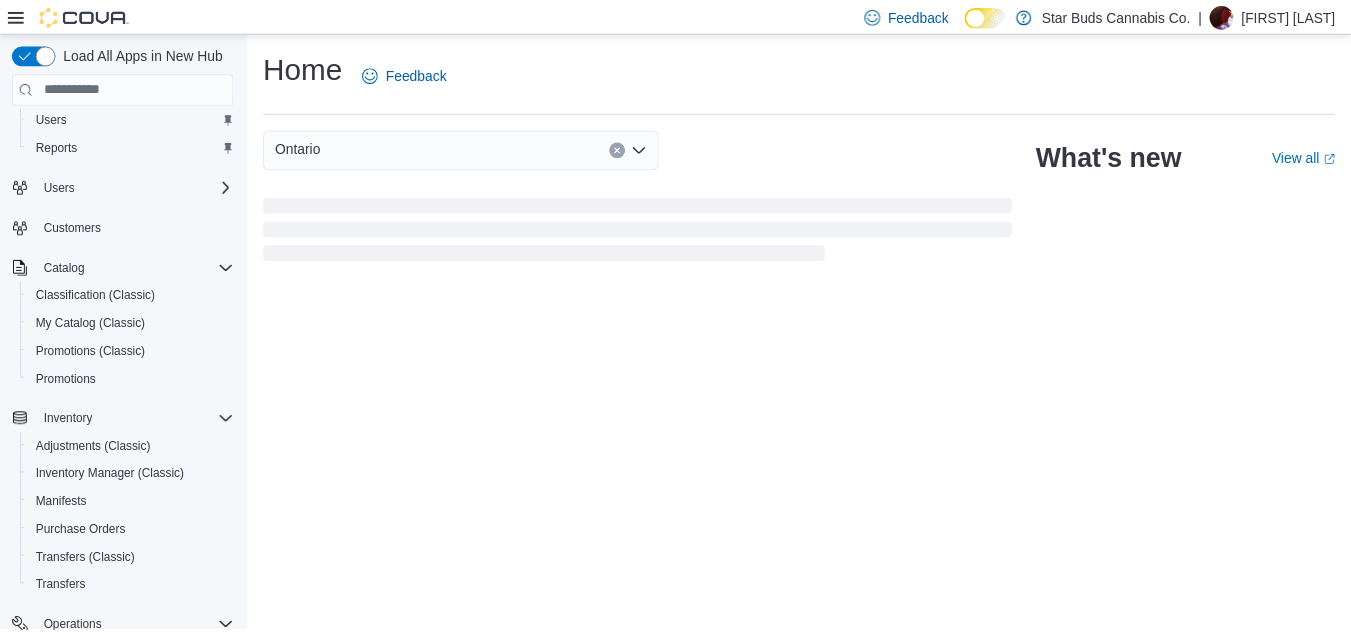 scroll, scrollTop: 52, scrollLeft: 0, axis: vertical 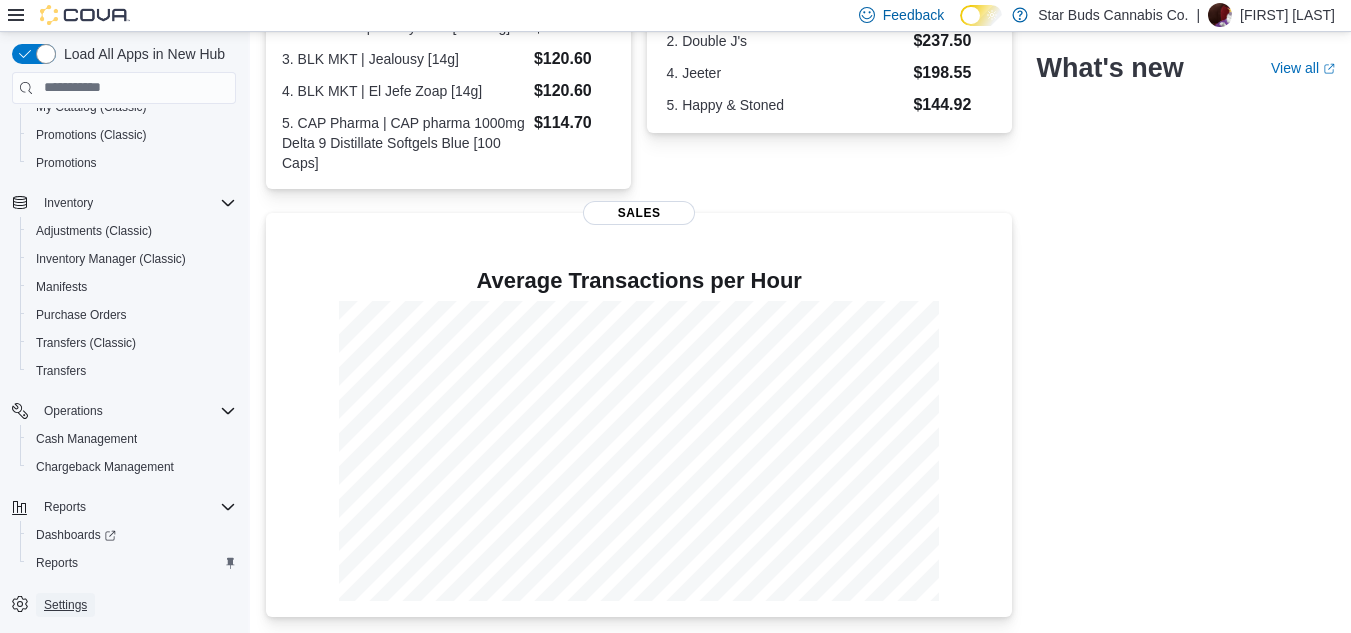 click on "Settings" at bounding box center [65, 605] 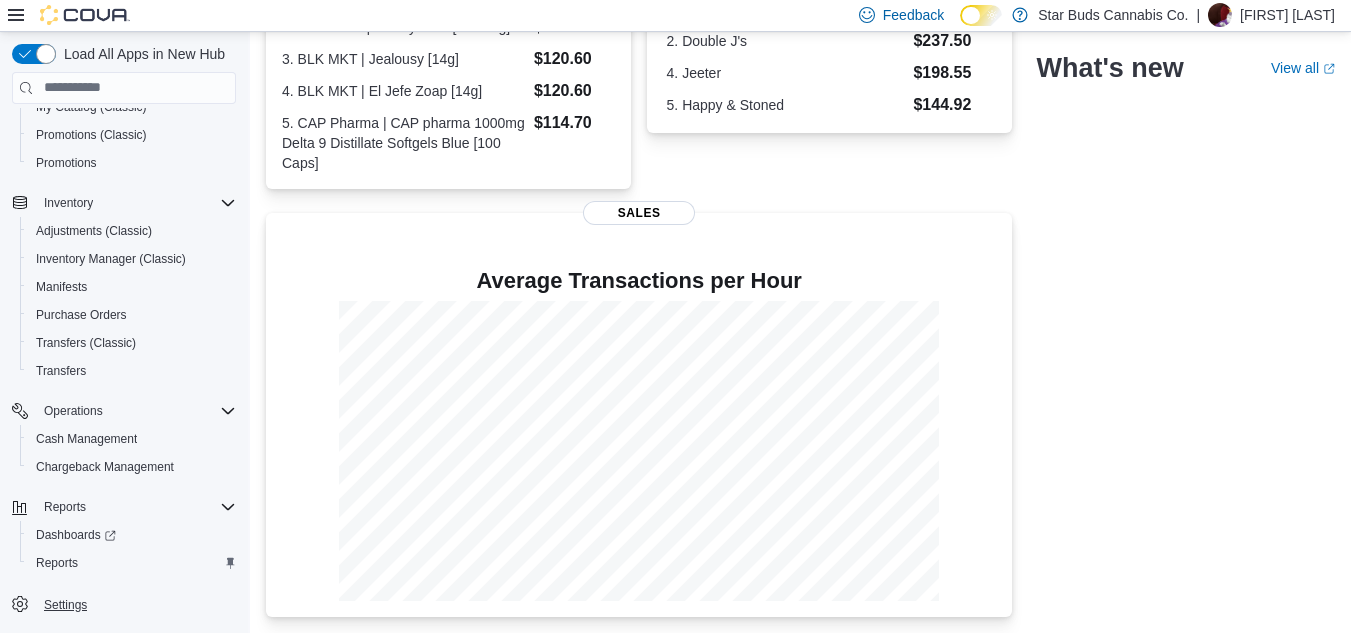 scroll, scrollTop: 0, scrollLeft: 0, axis: both 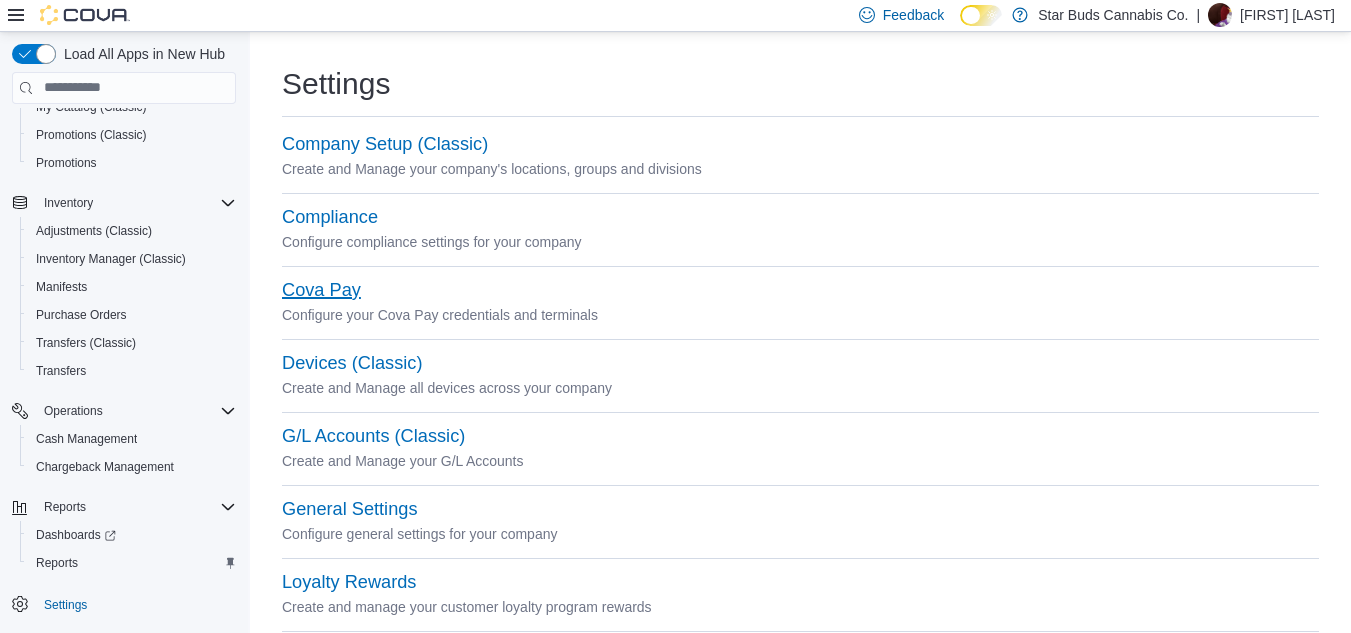 click on "Cova Pay" at bounding box center [321, 290] 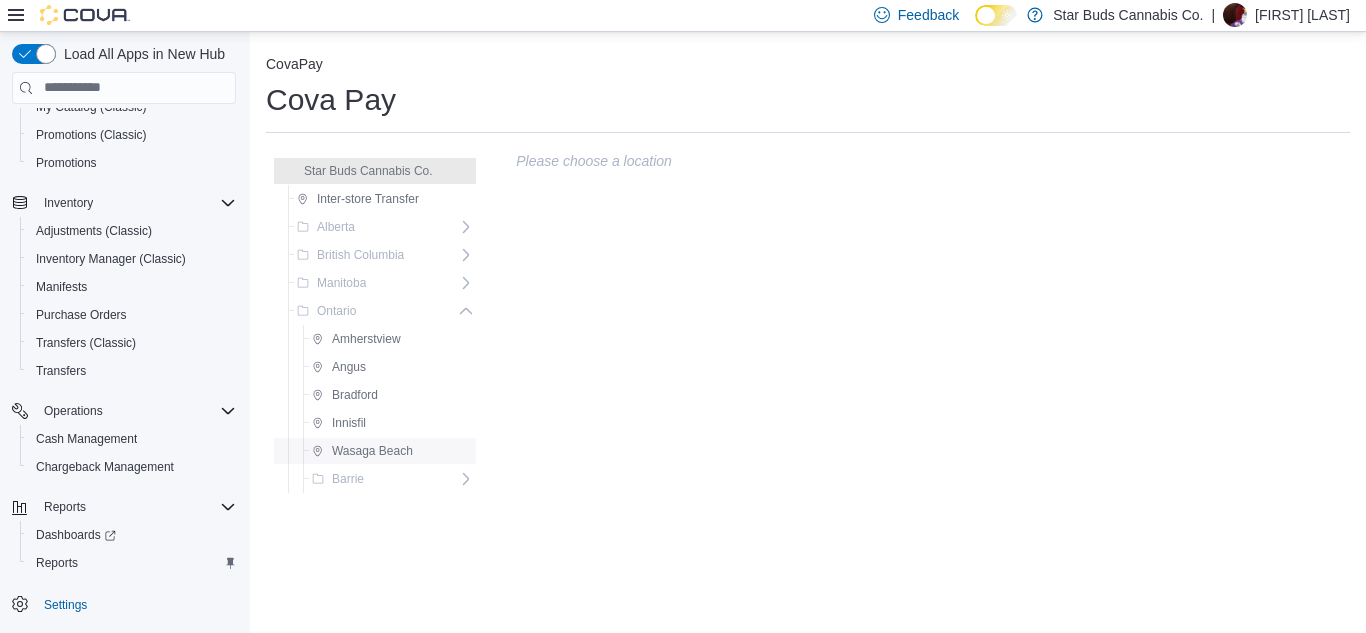 click on "Wasaga Beach" at bounding box center (372, 451) 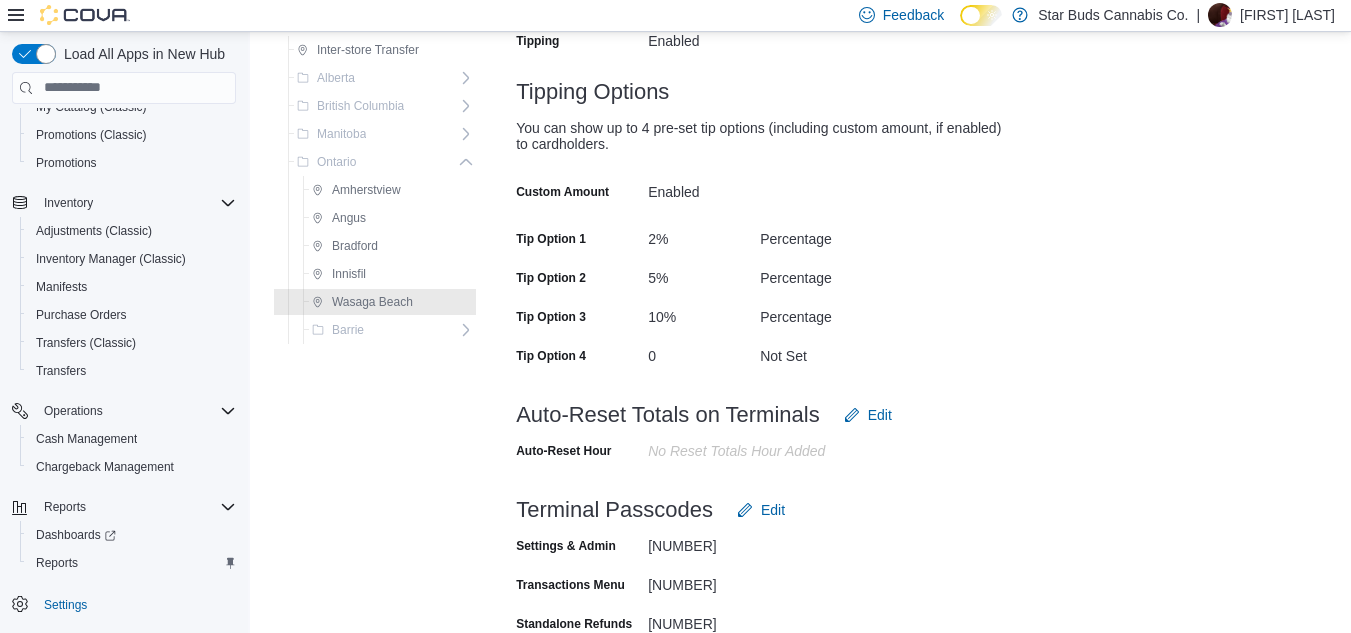 scroll, scrollTop: 465, scrollLeft: 0, axis: vertical 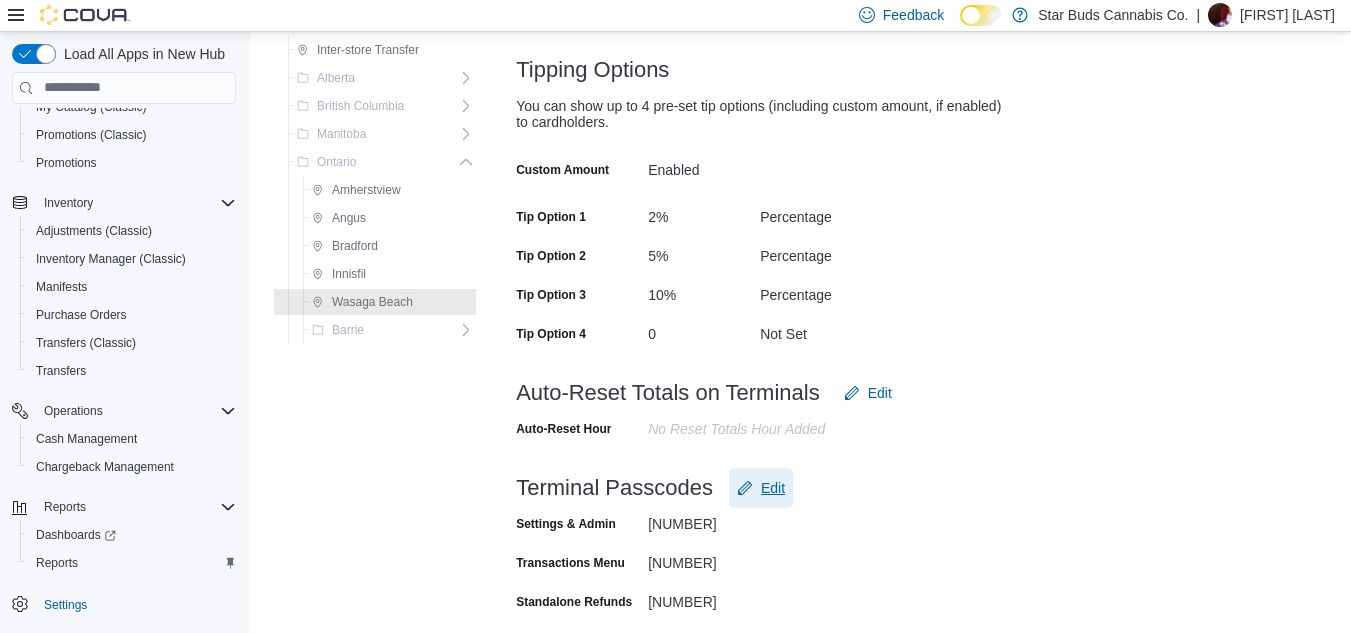 click on "Edit" at bounding box center (773, 488) 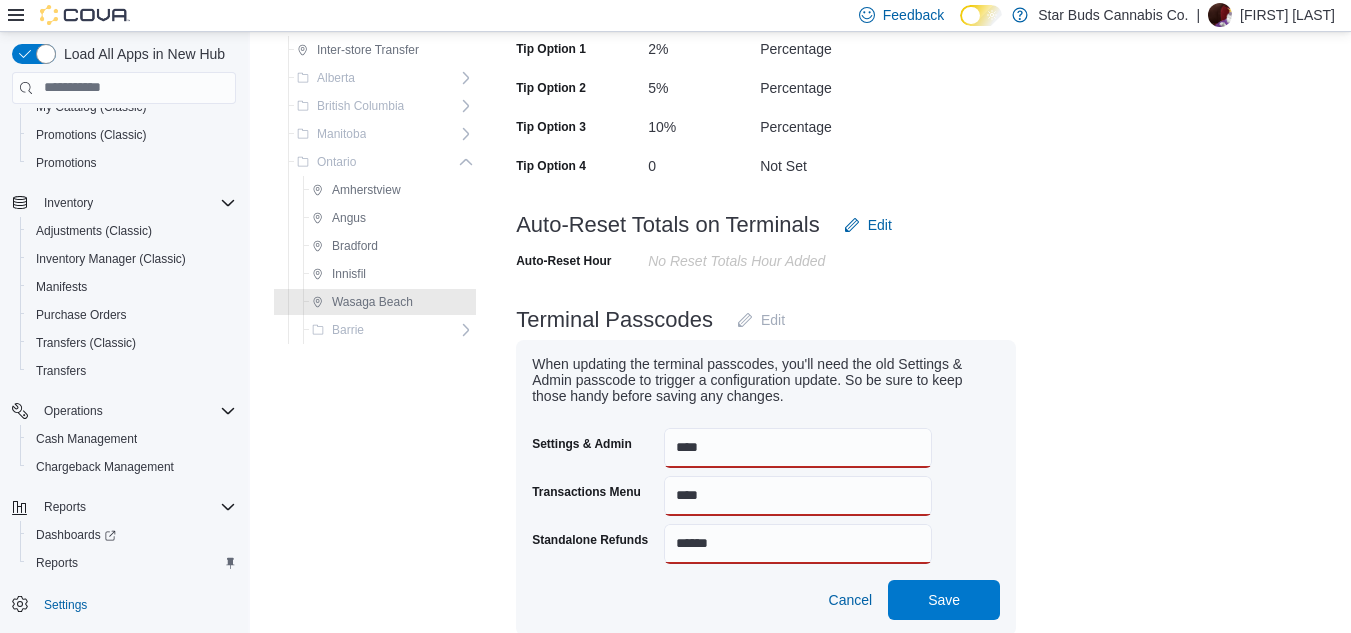 scroll, scrollTop: 652, scrollLeft: 0, axis: vertical 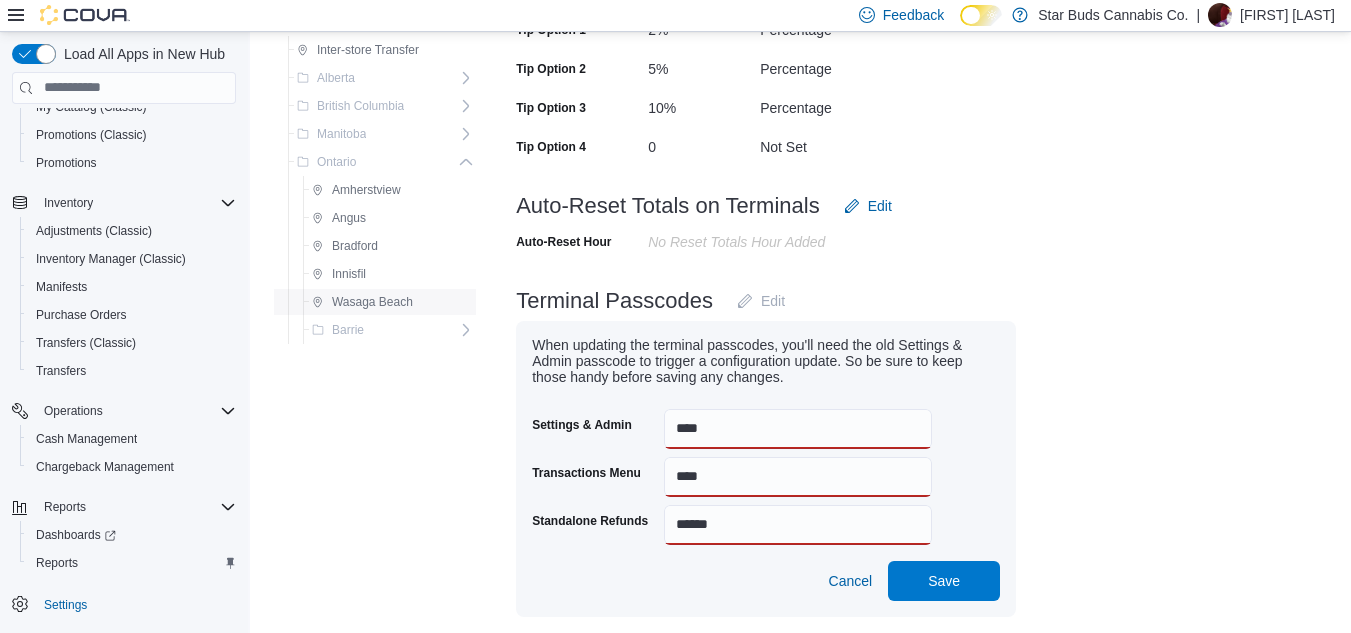 click on "Wasaga Beach" at bounding box center [372, 302] 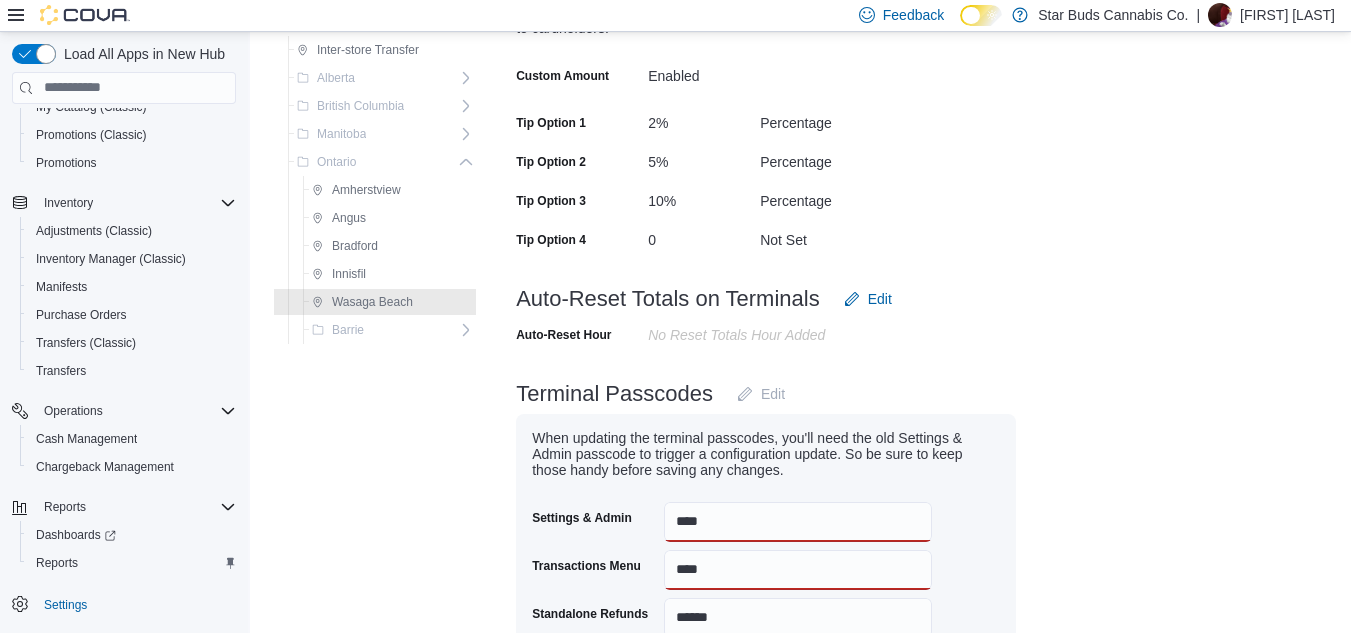 scroll, scrollTop: 652, scrollLeft: 0, axis: vertical 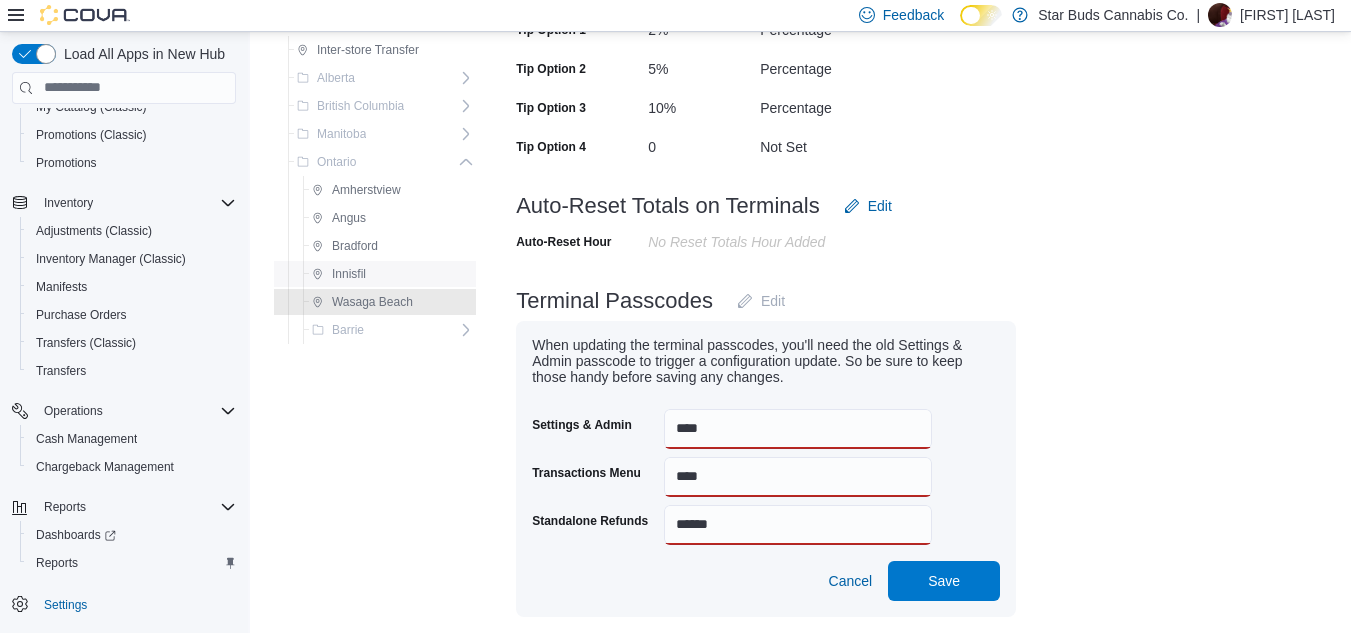 click on "Innisfil" at bounding box center (349, 274) 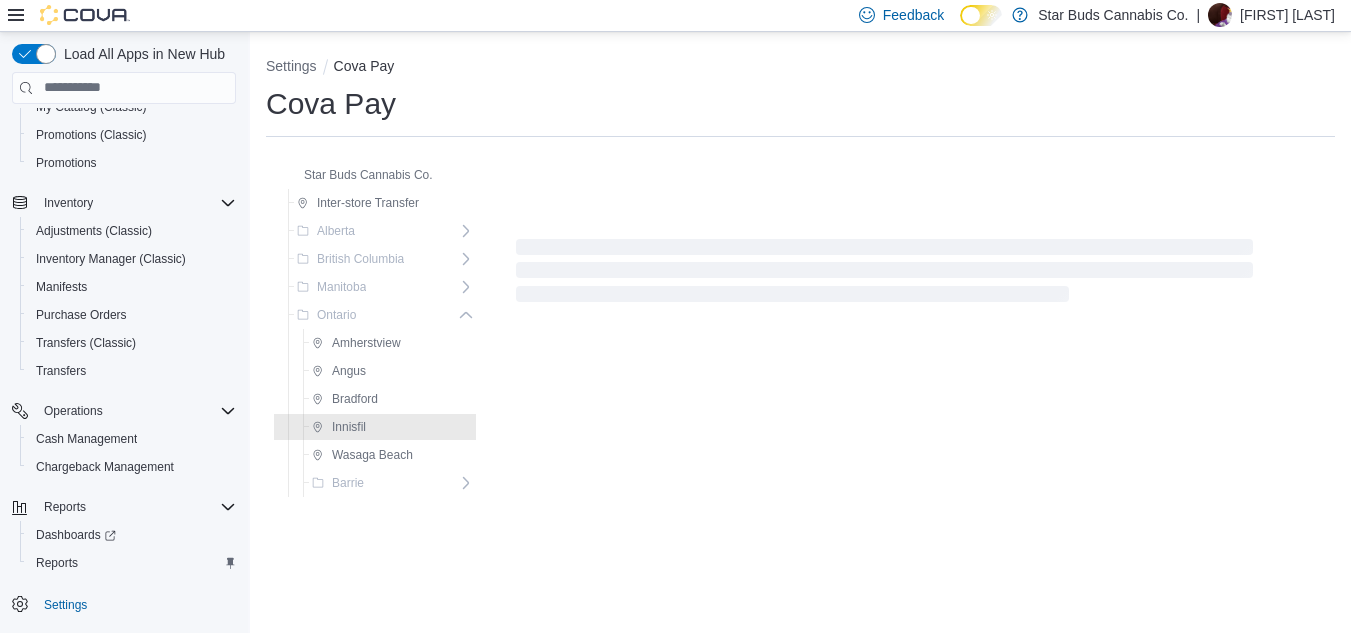 scroll, scrollTop: 0, scrollLeft: 0, axis: both 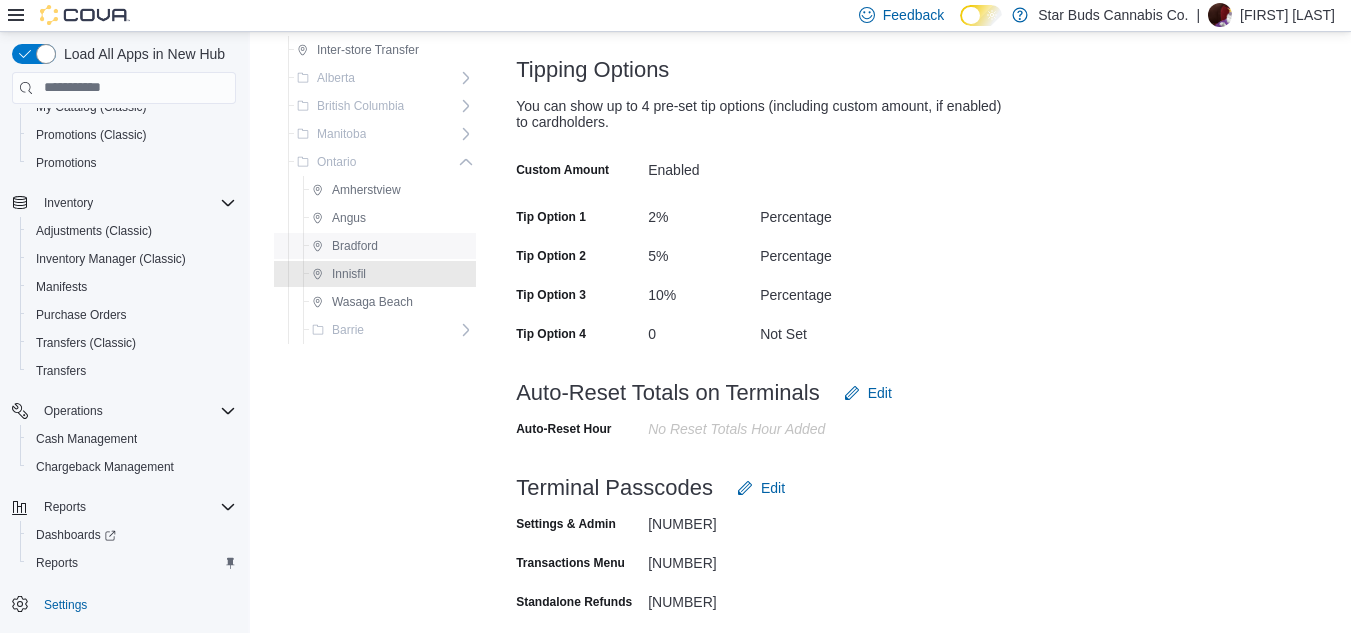 click on "Bradford" at bounding box center [355, 246] 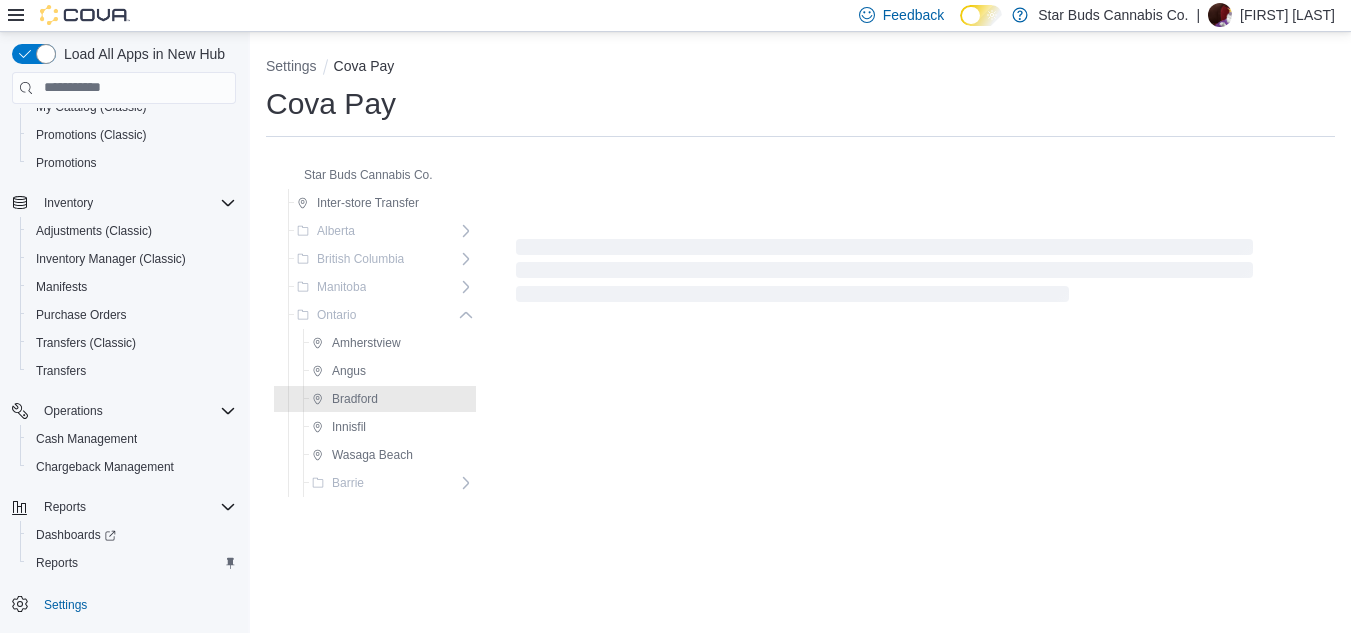 scroll, scrollTop: 0, scrollLeft: 0, axis: both 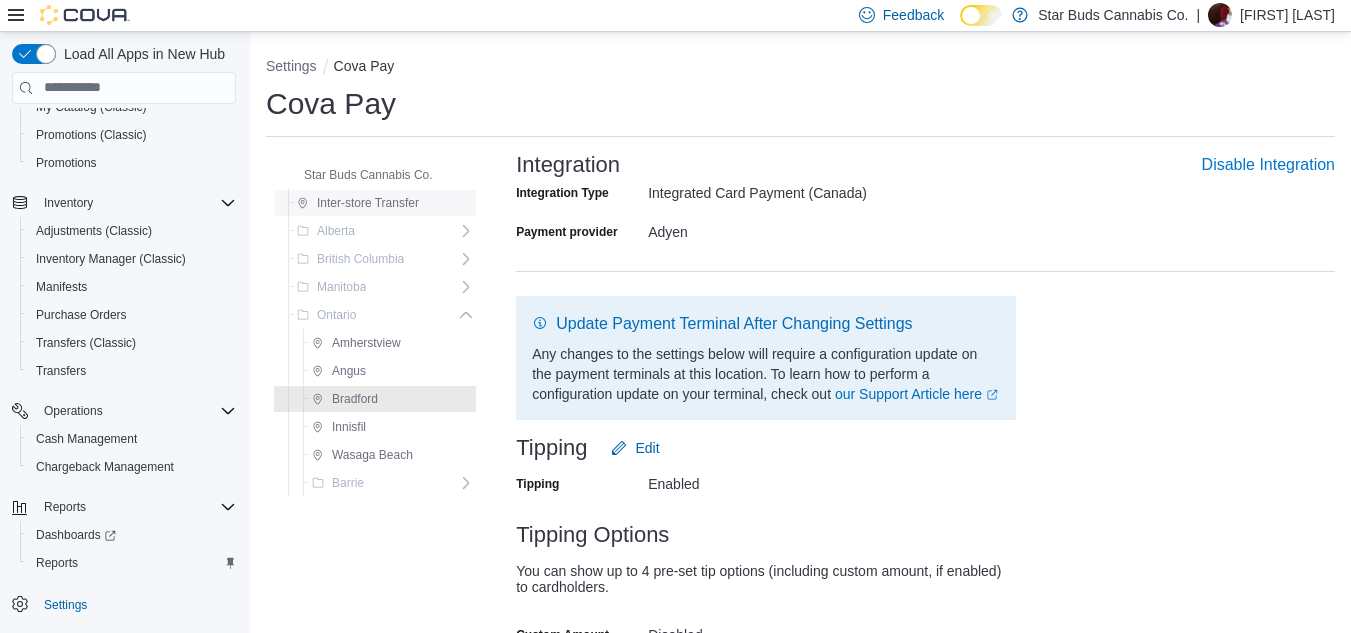 click on "Inter-store Transfer" at bounding box center (368, 203) 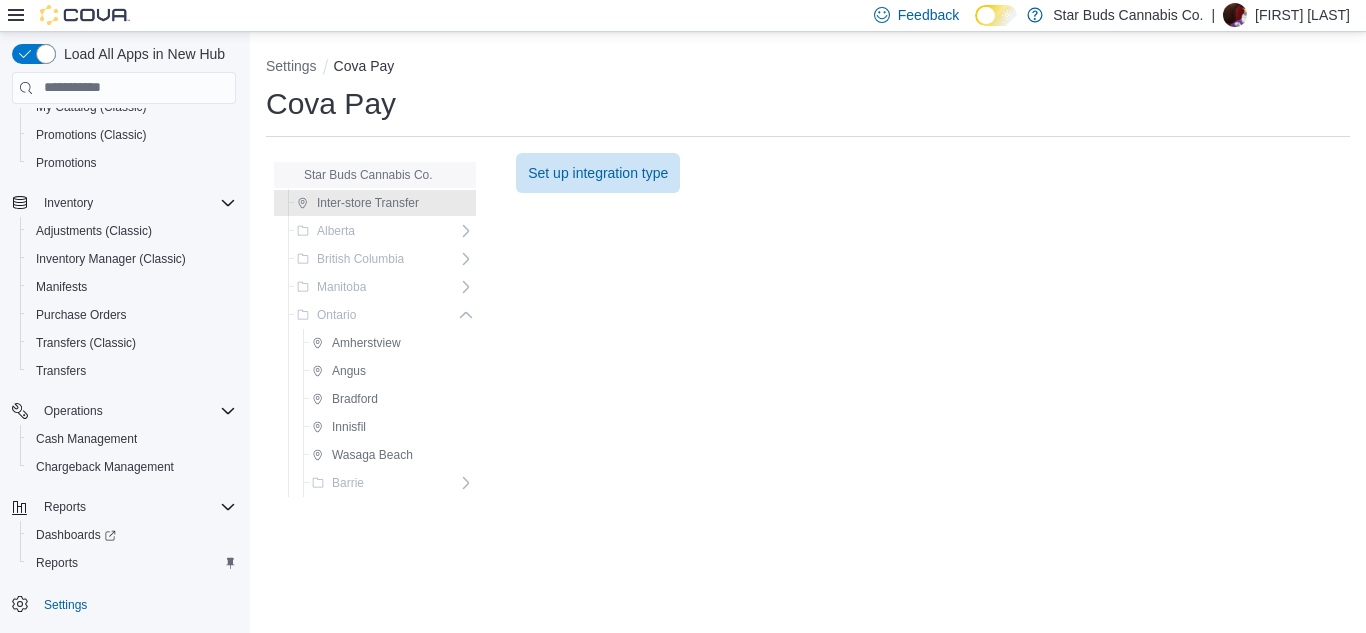 click on "Star Buds Cannabis Co." at bounding box center [368, 175] 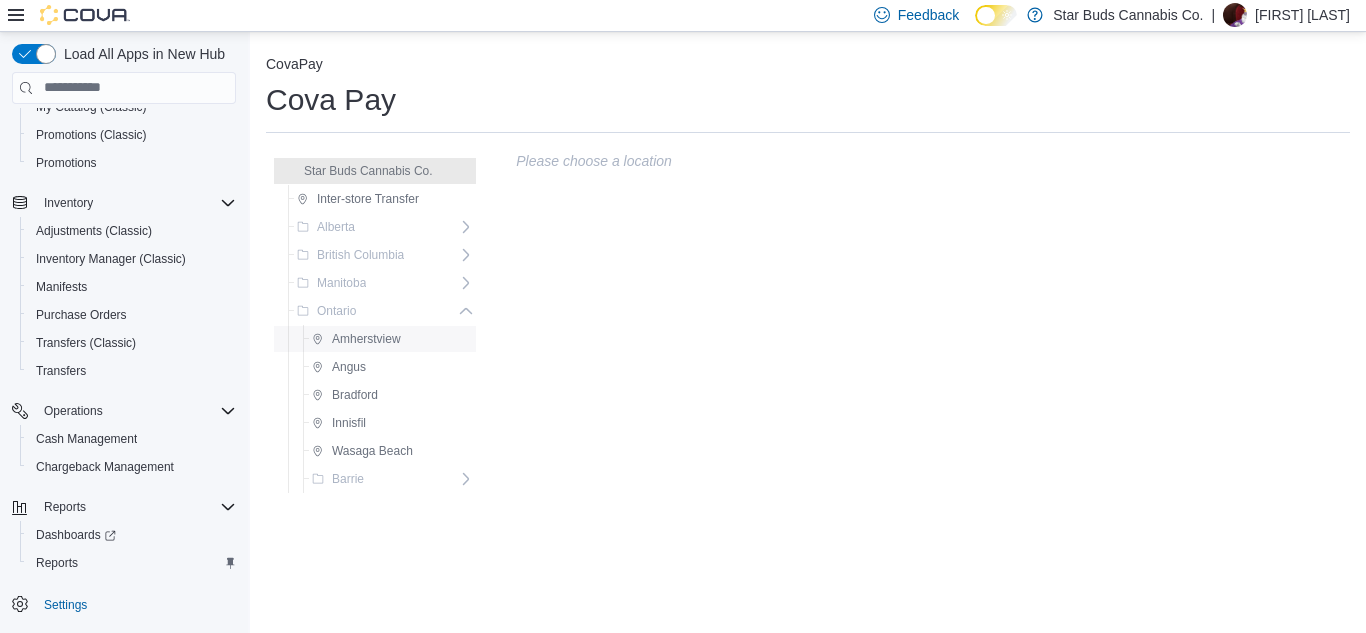 click on "Amherstview" at bounding box center (366, 339) 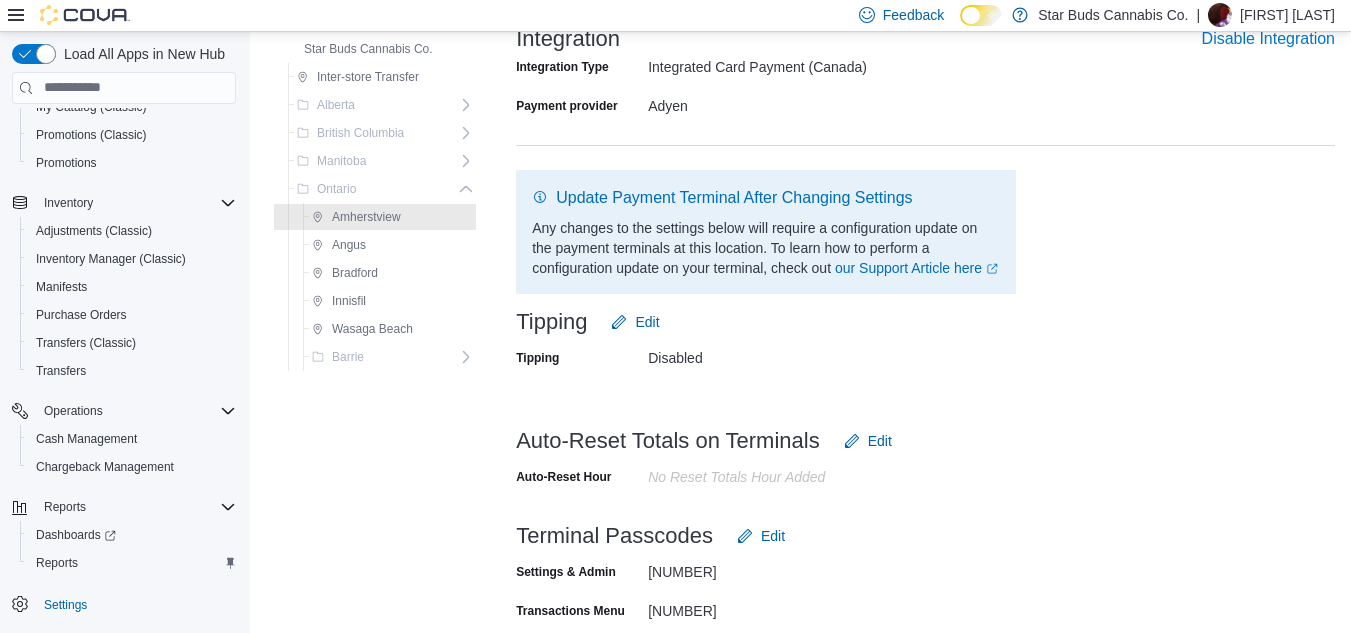 scroll, scrollTop: 174, scrollLeft: 0, axis: vertical 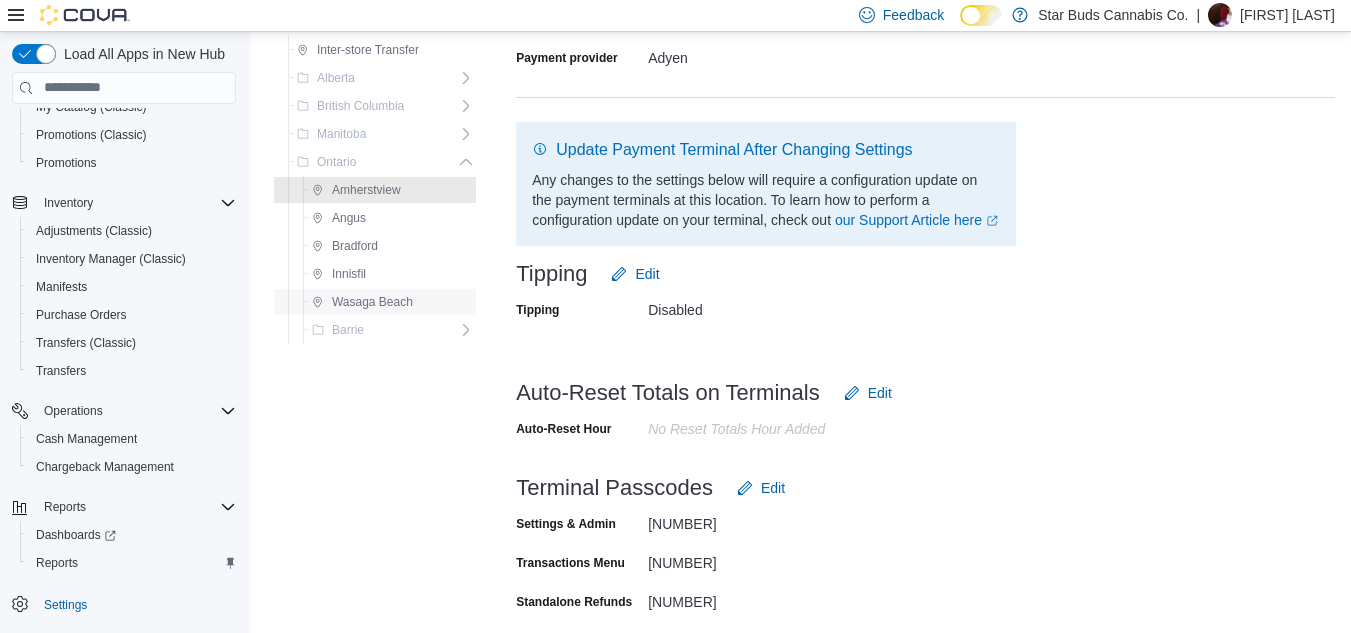 click on "Wasaga Beach" at bounding box center [372, 302] 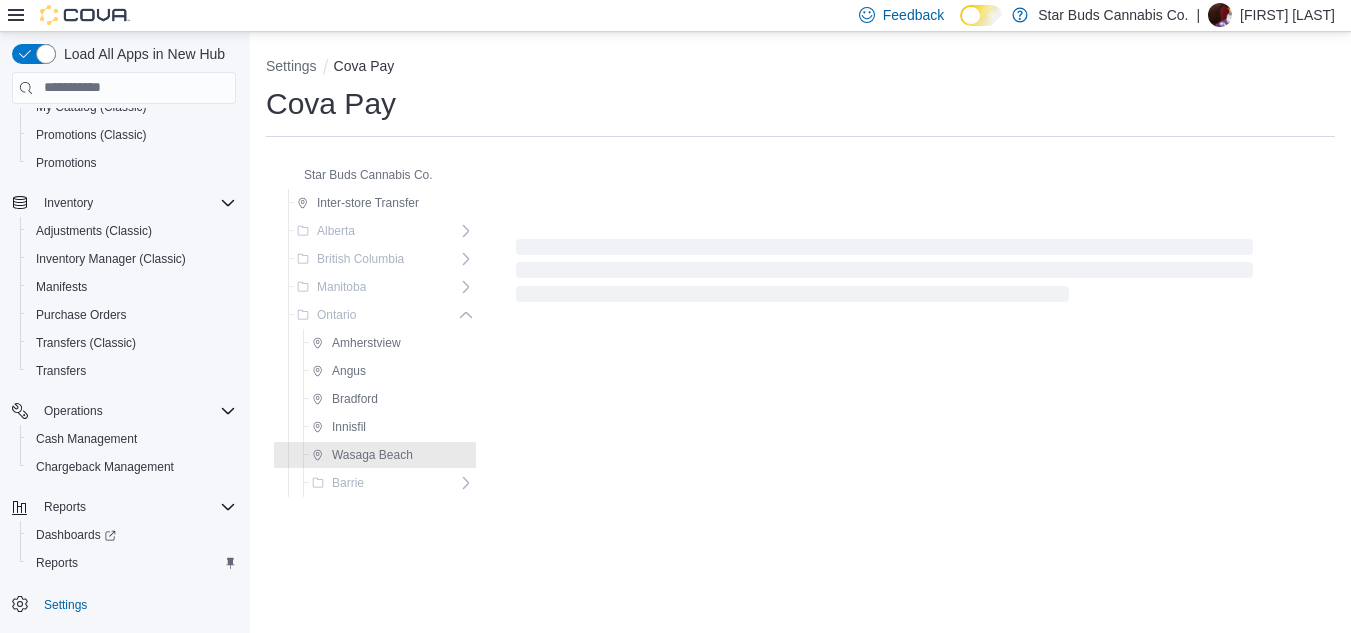 scroll, scrollTop: 0, scrollLeft: 0, axis: both 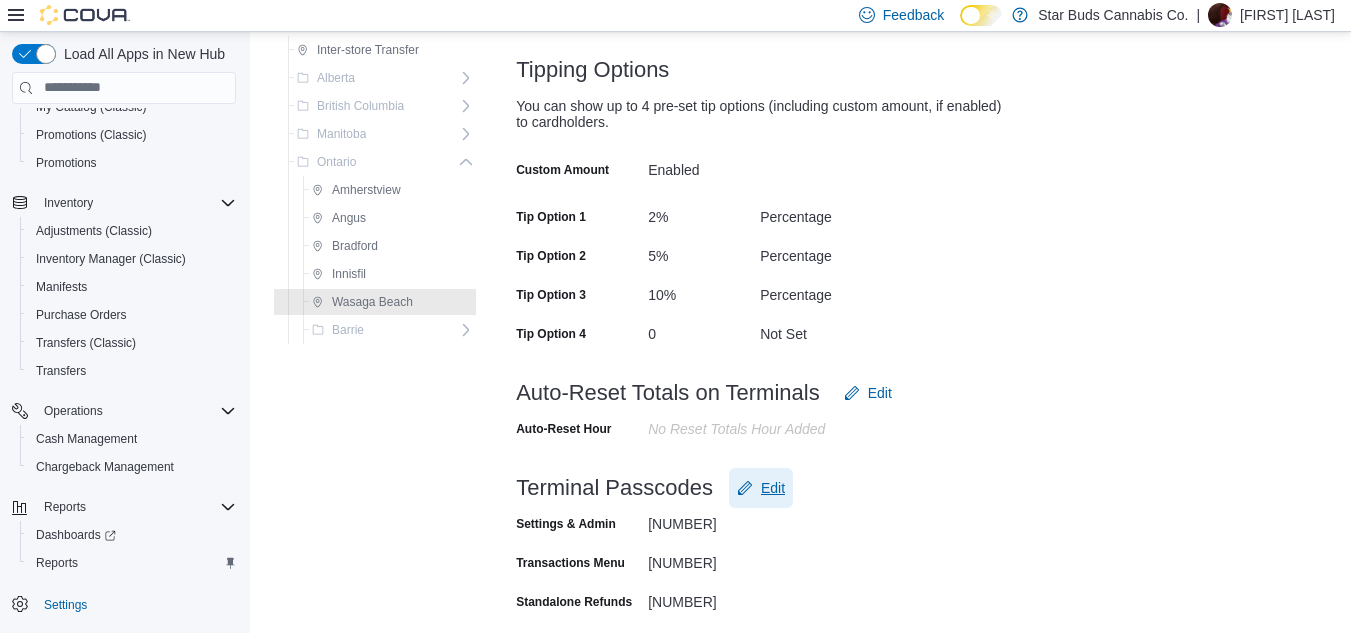 click on "Edit" at bounding box center (773, 488) 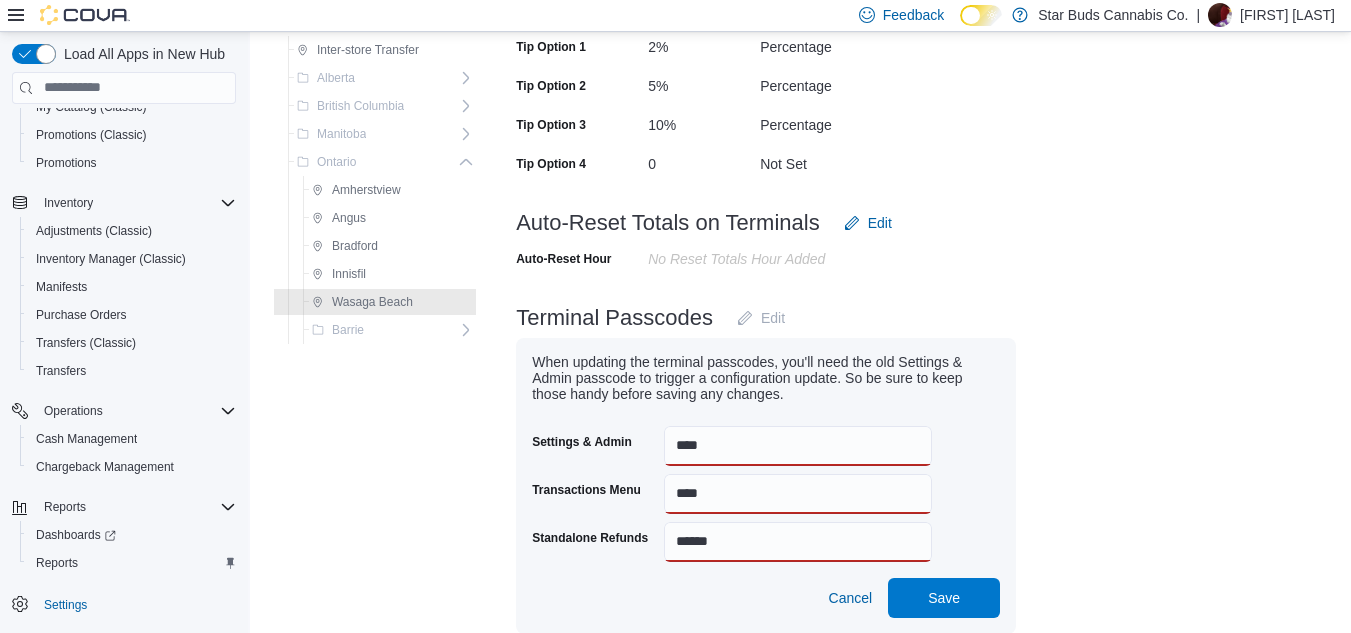 scroll, scrollTop: 633, scrollLeft: 0, axis: vertical 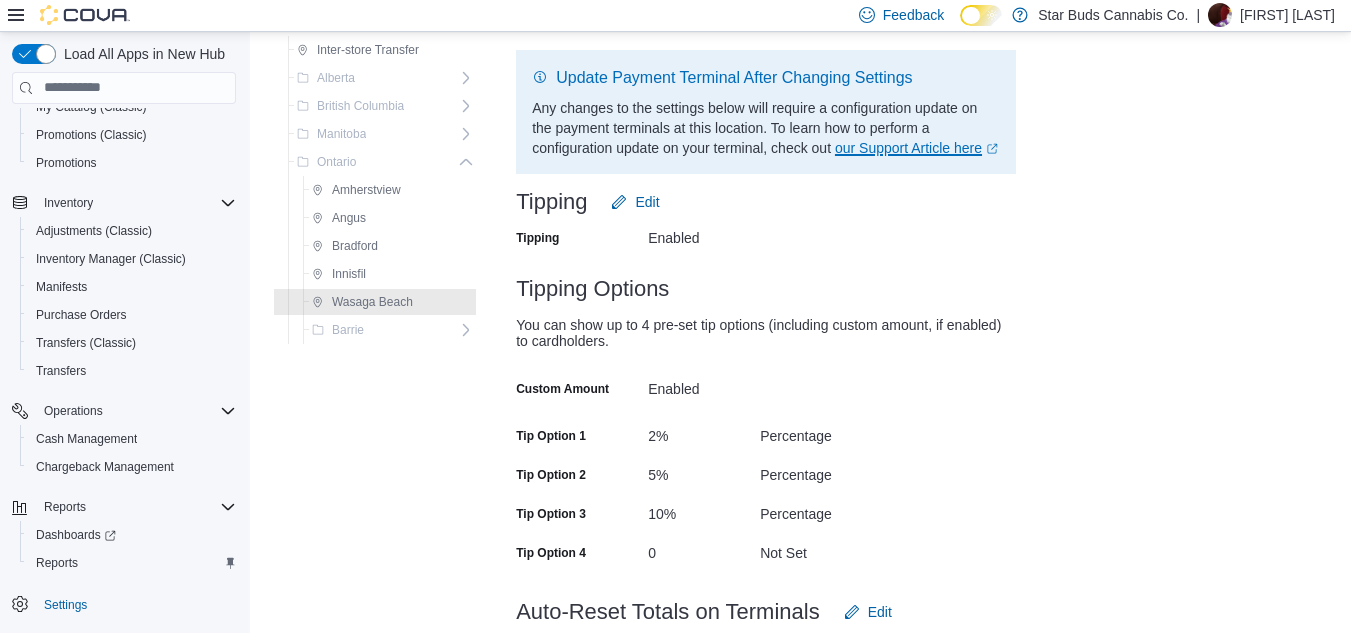 click on "our Support Article here (opens in a new tab or window)" at bounding box center (916, 148) 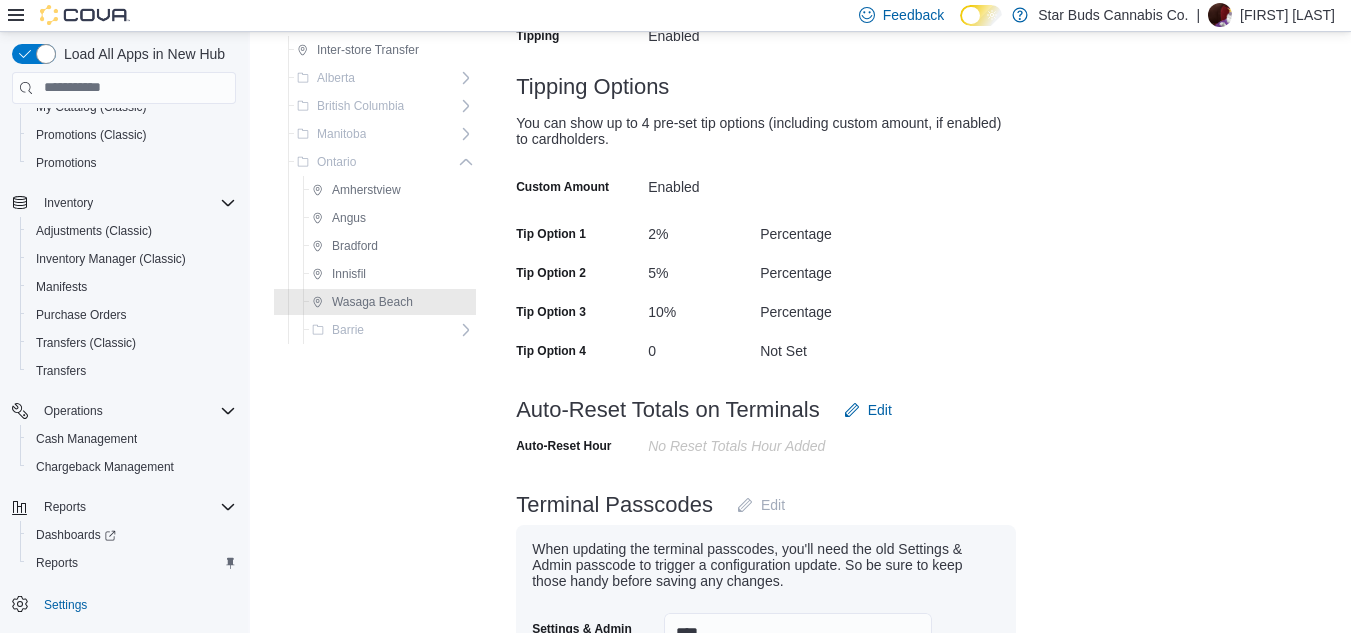 scroll, scrollTop: 411, scrollLeft: 0, axis: vertical 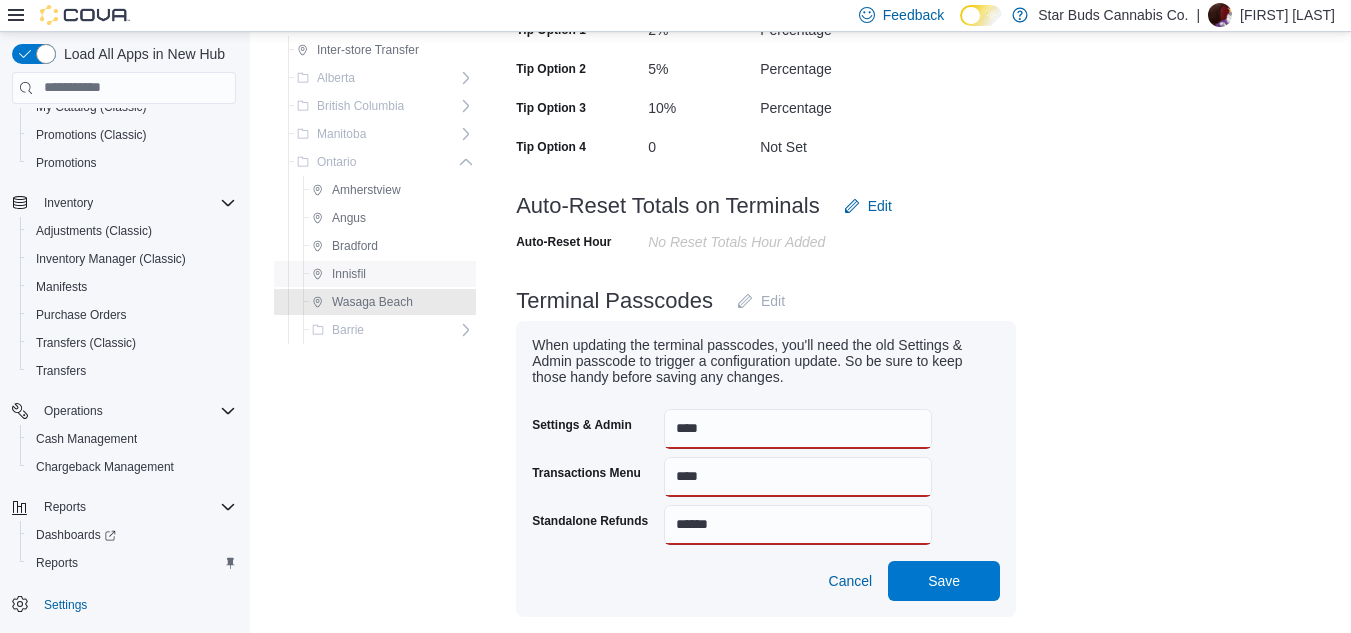 click on "Innisfil" at bounding box center (349, 274) 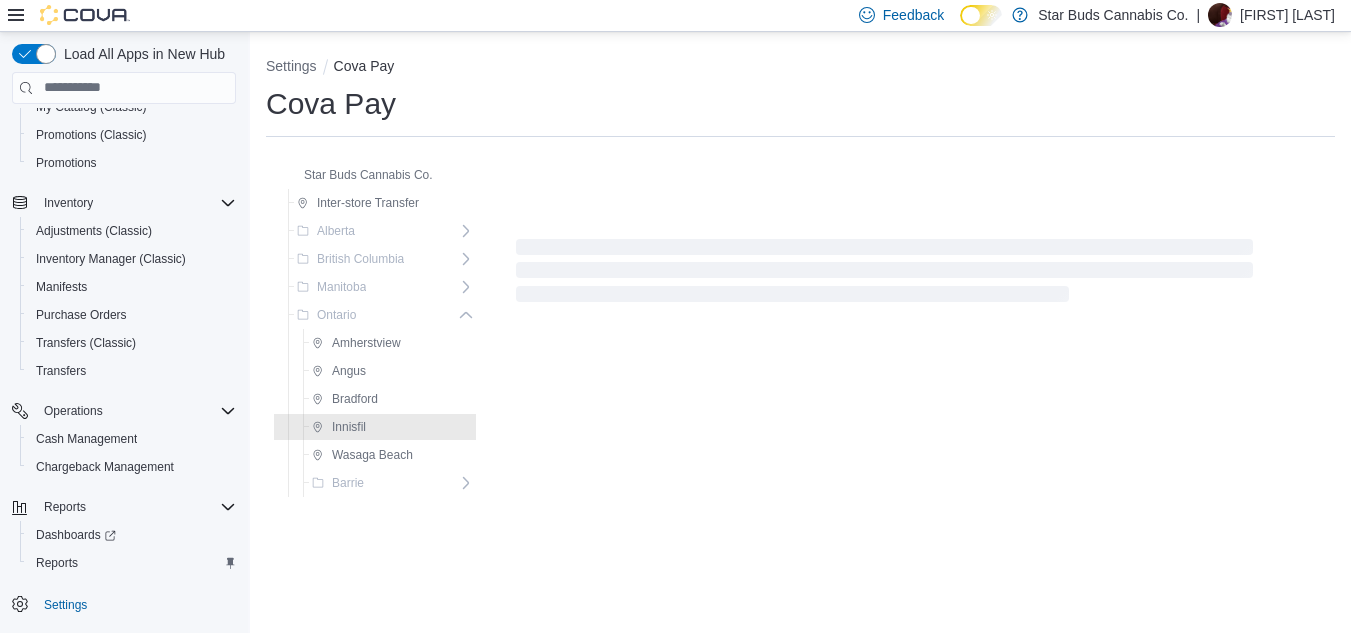 scroll, scrollTop: 0, scrollLeft: 0, axis: both 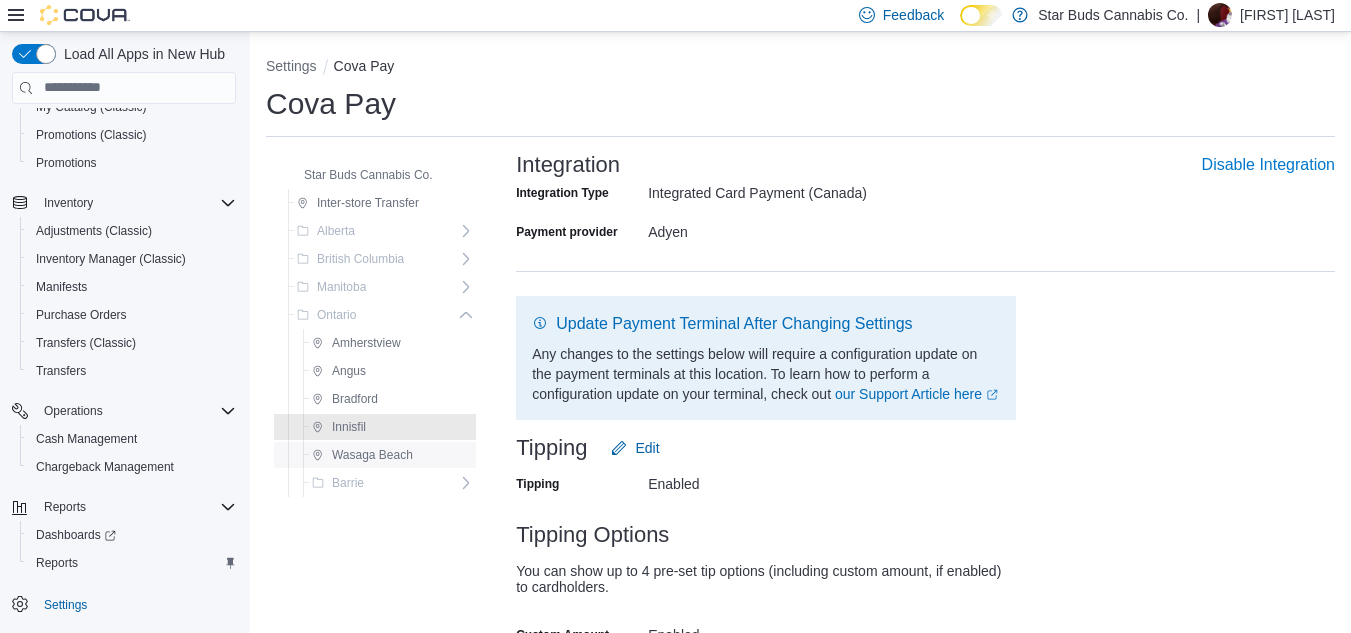click on "Wasaga Beach" at bounding box center (372, 455) 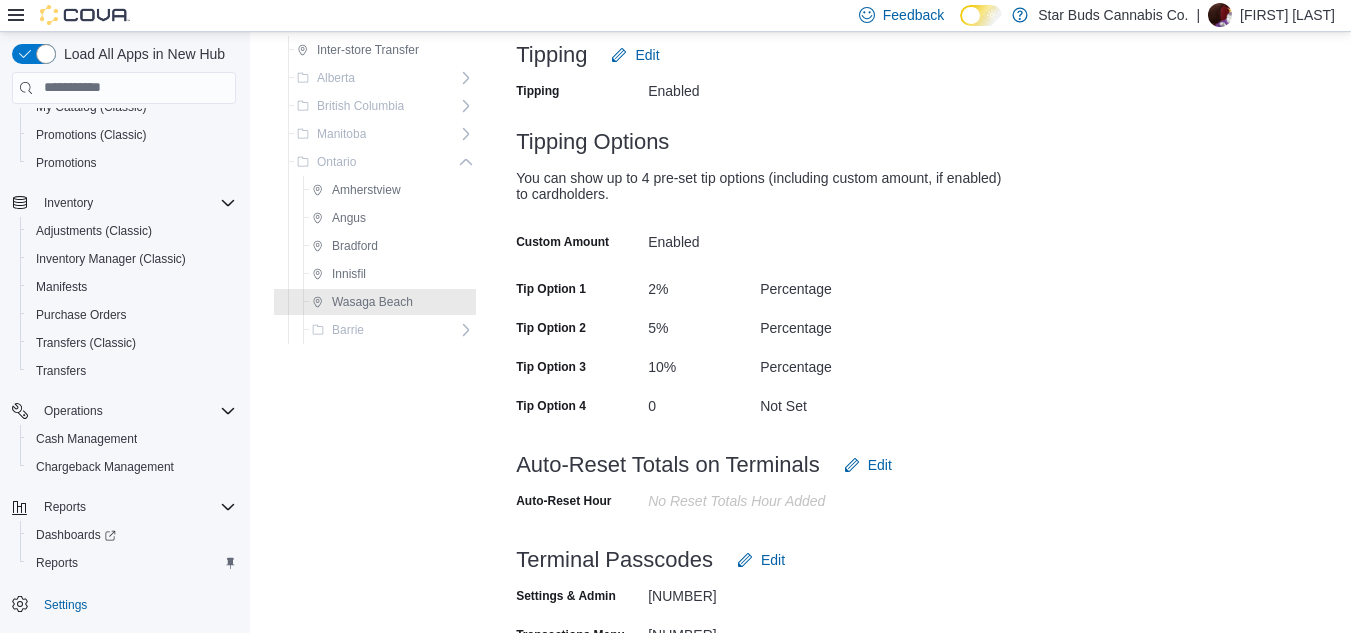 scroll, scrollTop: 465, scrollLeft: 0, axis: vertical 